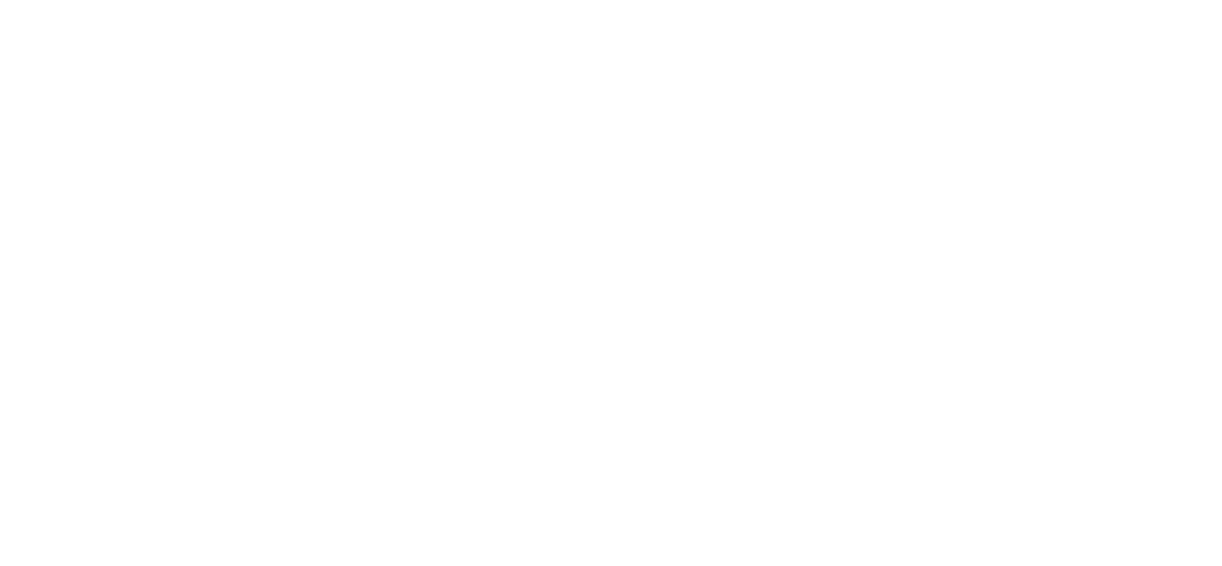 scroll, scrollTop: 0, scrollLeft: 0, axis: both 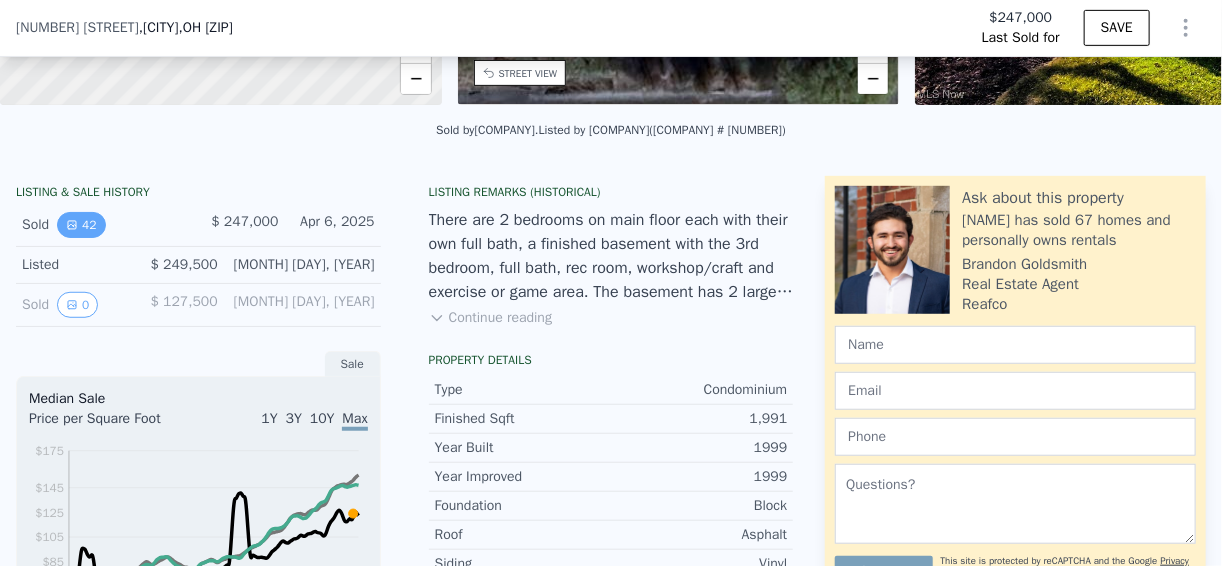click on "42" at bounding box center (81, 225) 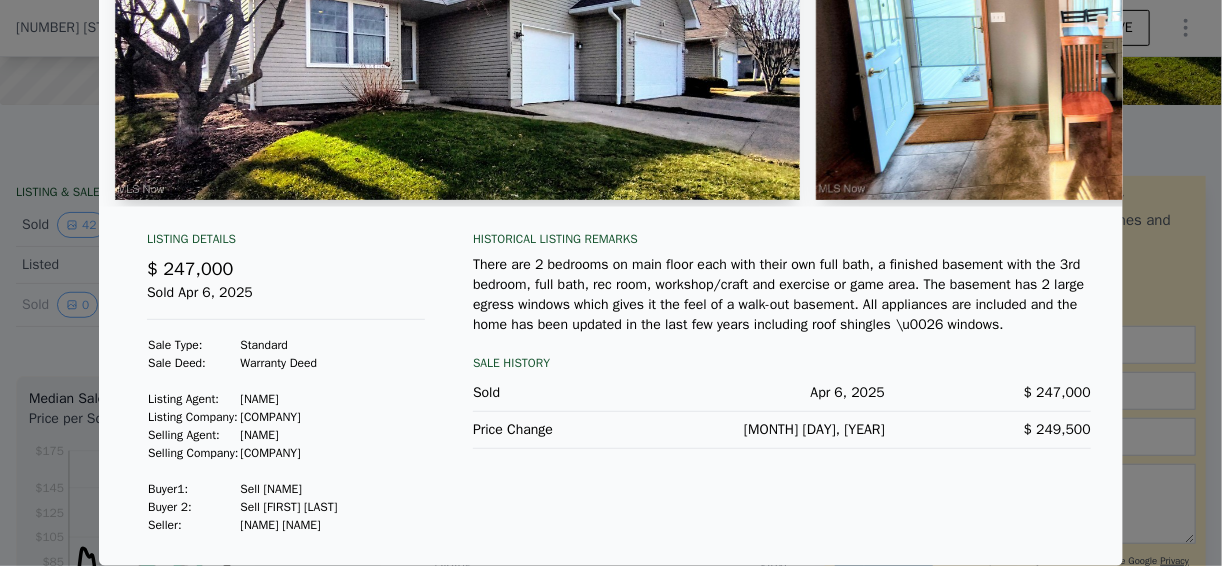 scroll, scrollTop: 298, scrollLeft: 0, axis: vertical 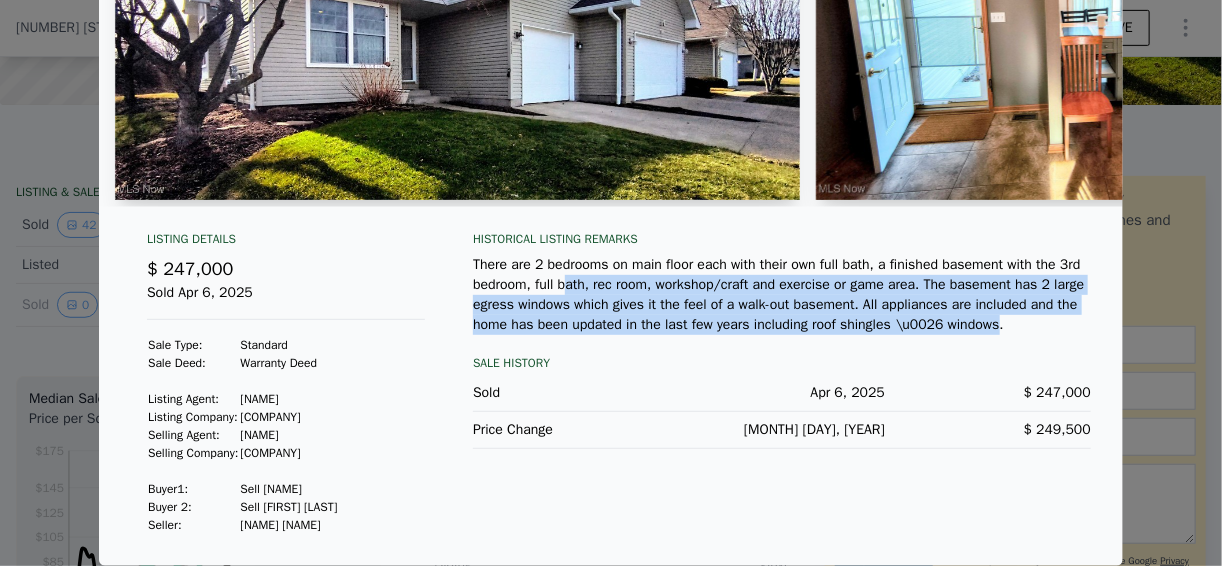 drag, startPoint x: 512, startPoint y: 250, endPoint x: 892, endPoint y: 290, distance: 382.09946 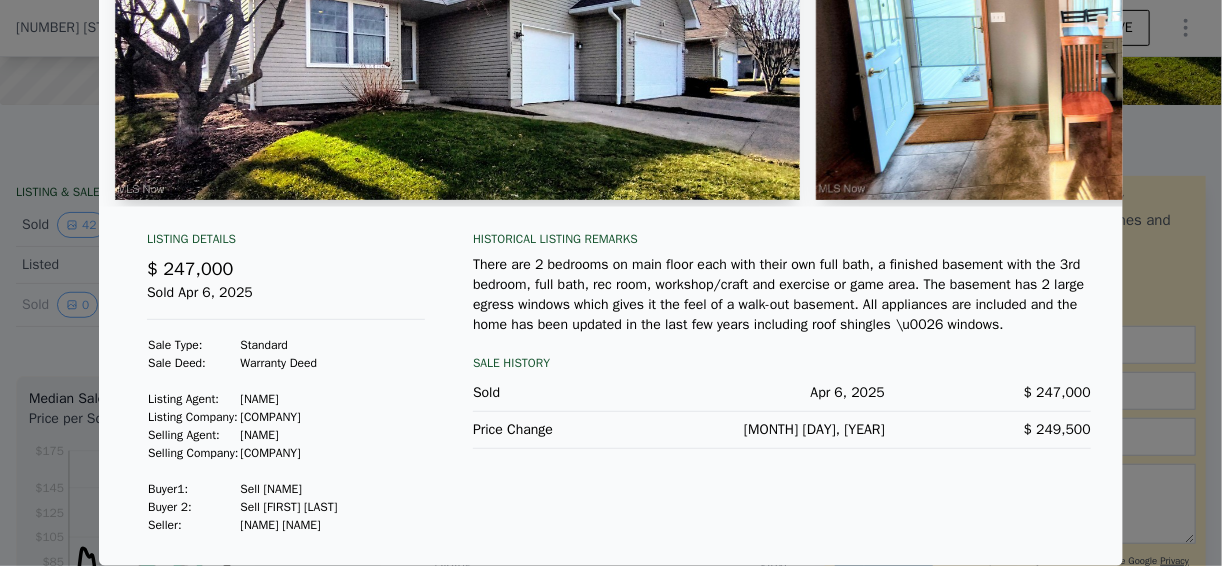 click on "There are 2 bedrooms on main floor each with their own full bath, a finished basement with the 3rd bedroom, full bath, rec room, workshop/craft and exercise or game area. The basement has 2 large egress windows which gives it the feel of a walk-out basement. All appliances are included and the home has been updated in the last few years including roof shingles \u0026 windows." at bounding box center [782, 295] 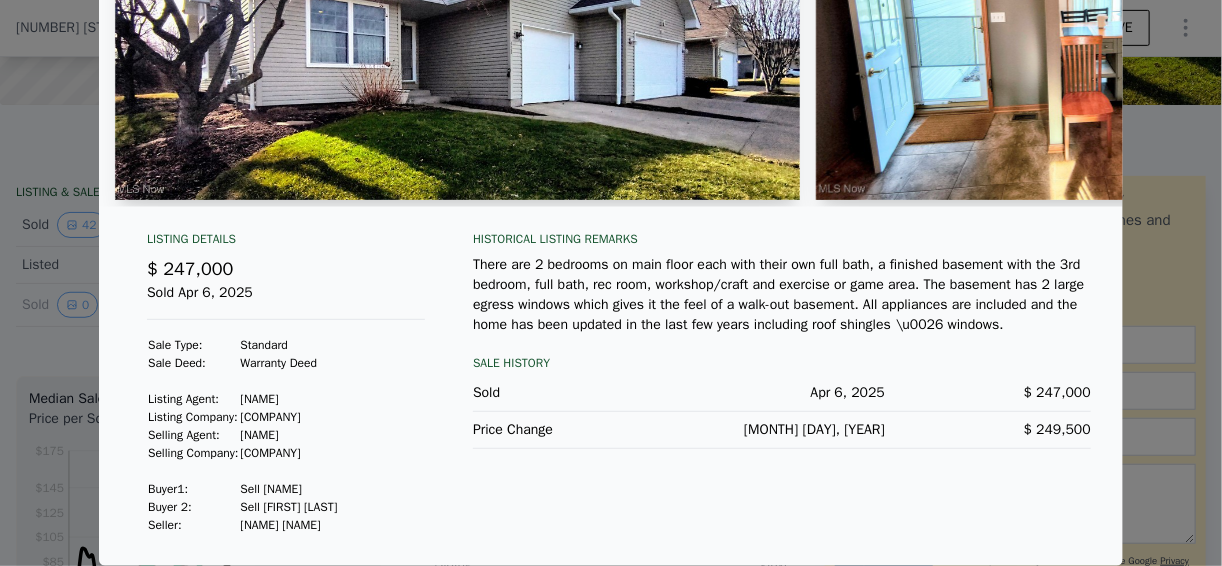 drag, startPoint x: 661, startPoint y: 394, endPoint x: 789, endPoint y: 414, distance: 129.55309 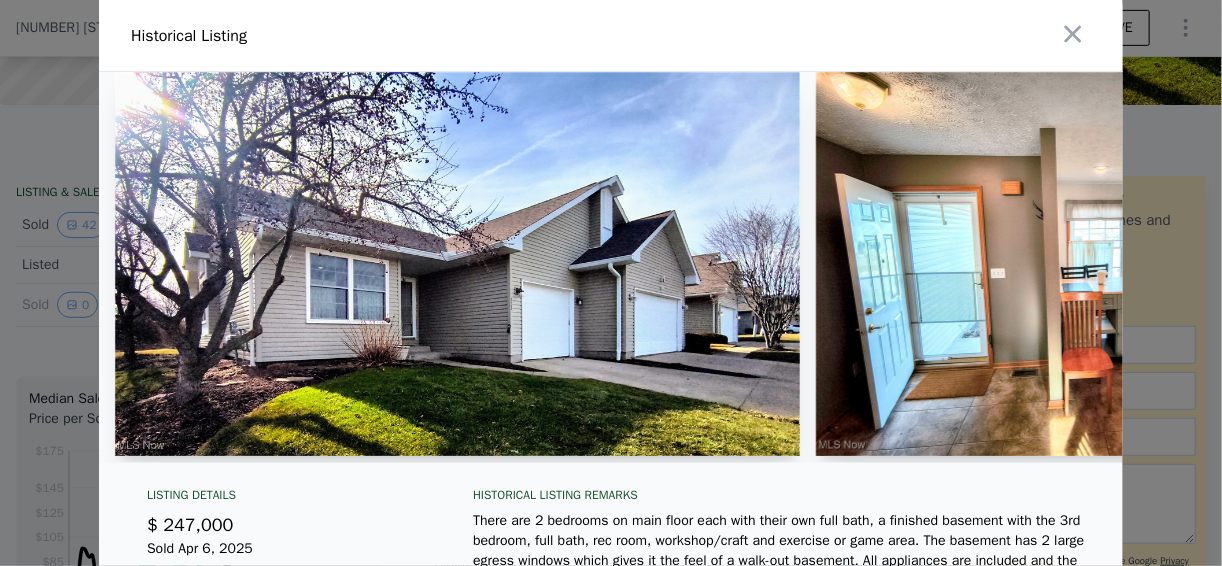 scroll, scrollTop: 0, scrollLeft: 0, axis: both 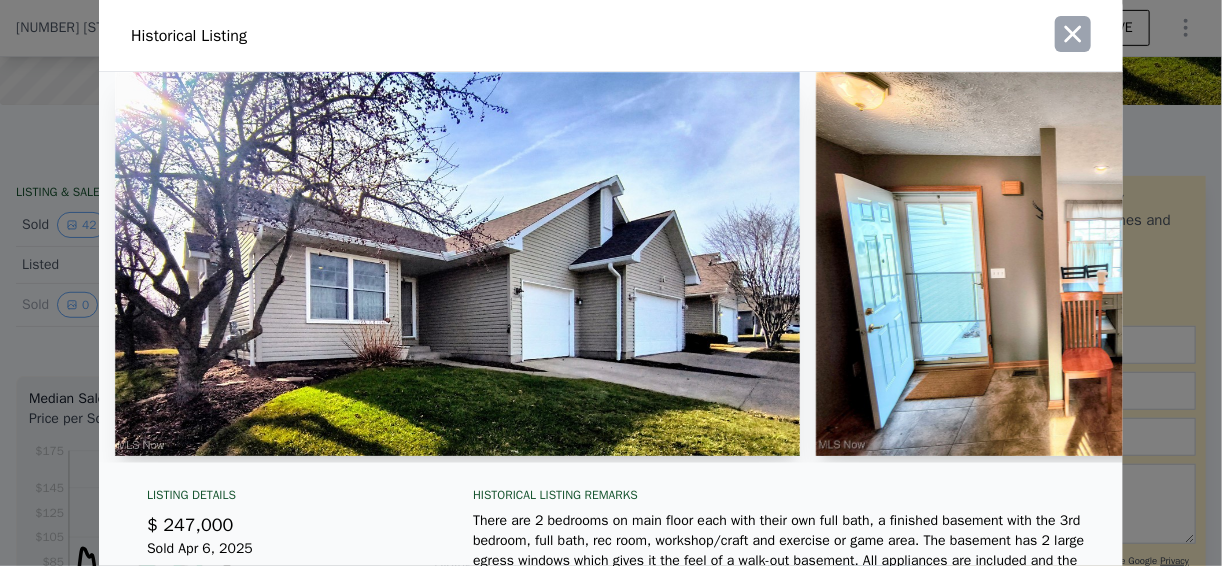 click 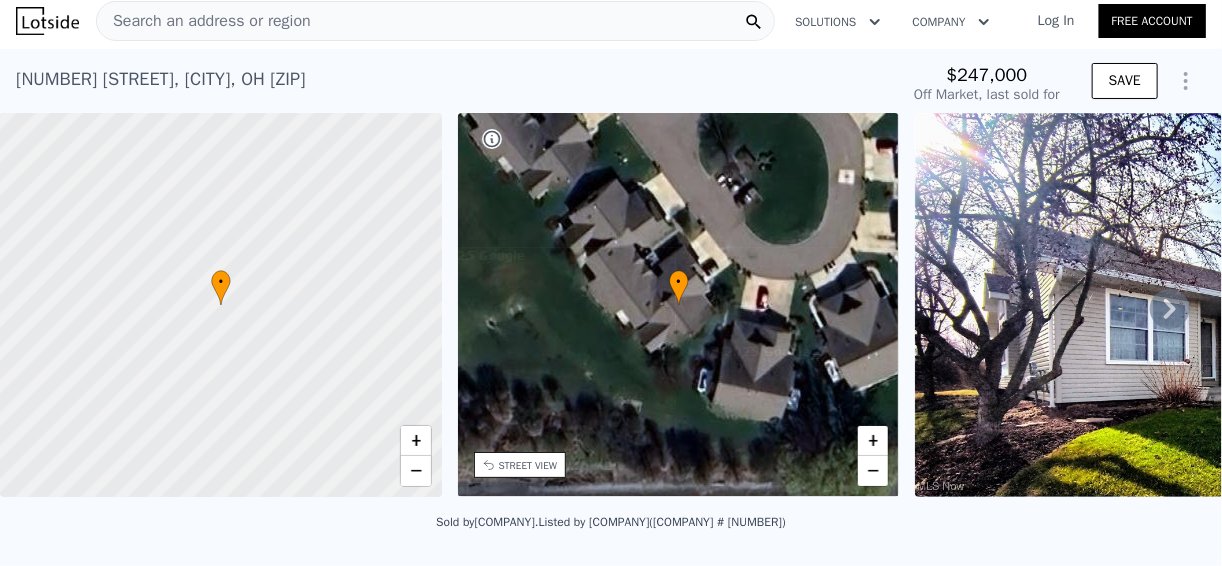 scroll, scrollTop: 0, scrollLeft: 0, axis: both 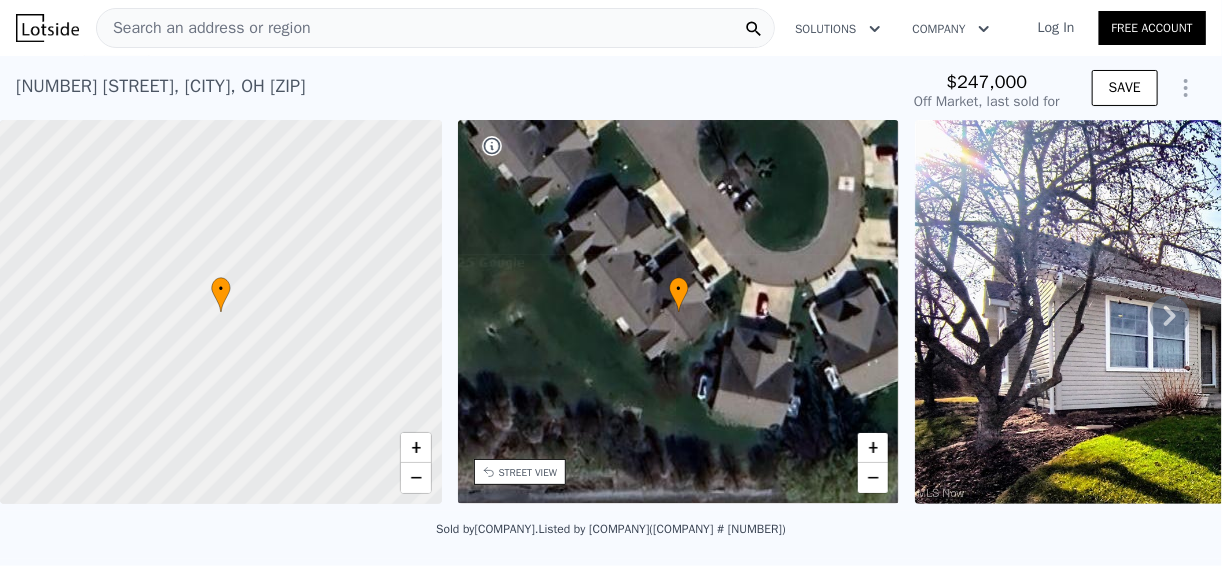 click on "Search an address or region" at bounding box center [204, 28] 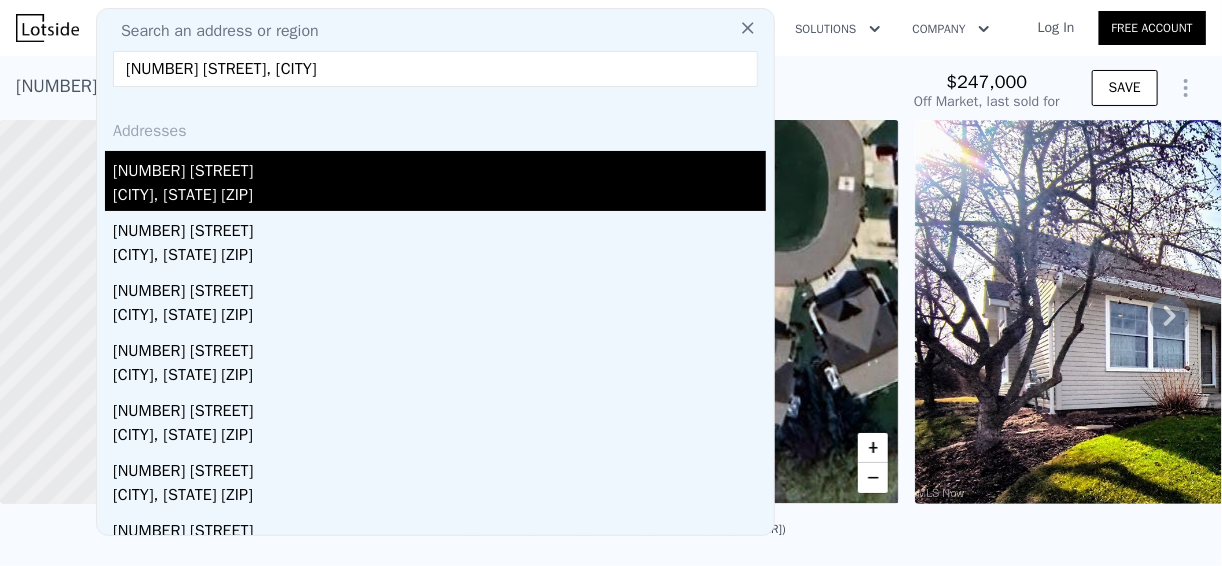 type on "[NUMBER] [STREET], [CITY]" 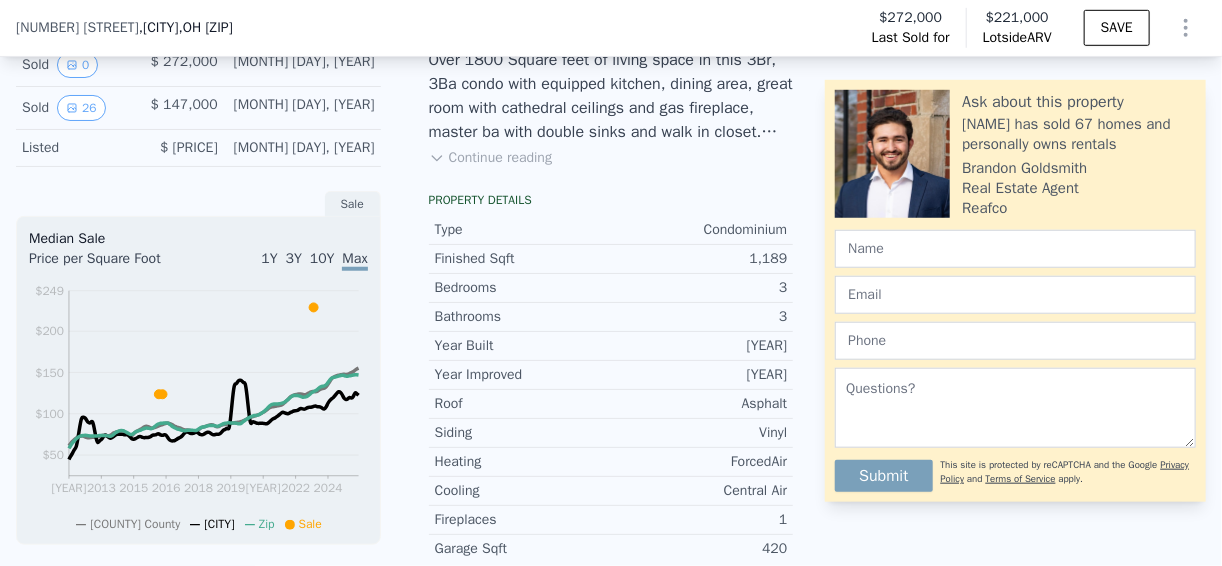 scroll, scrollTop: 472, scrollLeft: 0, axis: vertical 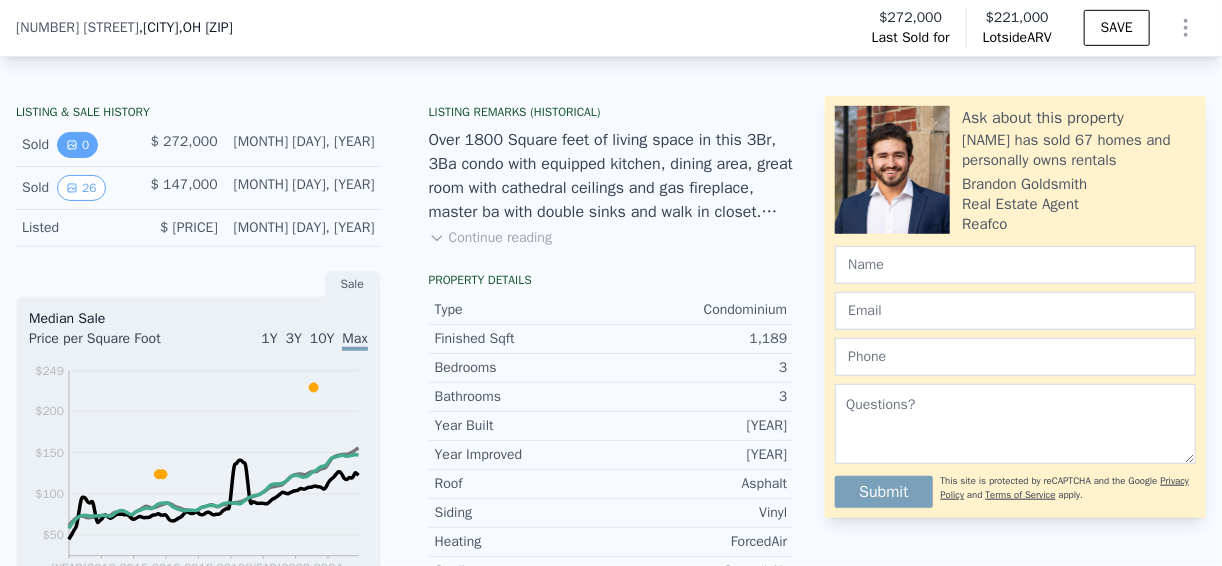 click on "0" at bounding box center (77, 145) 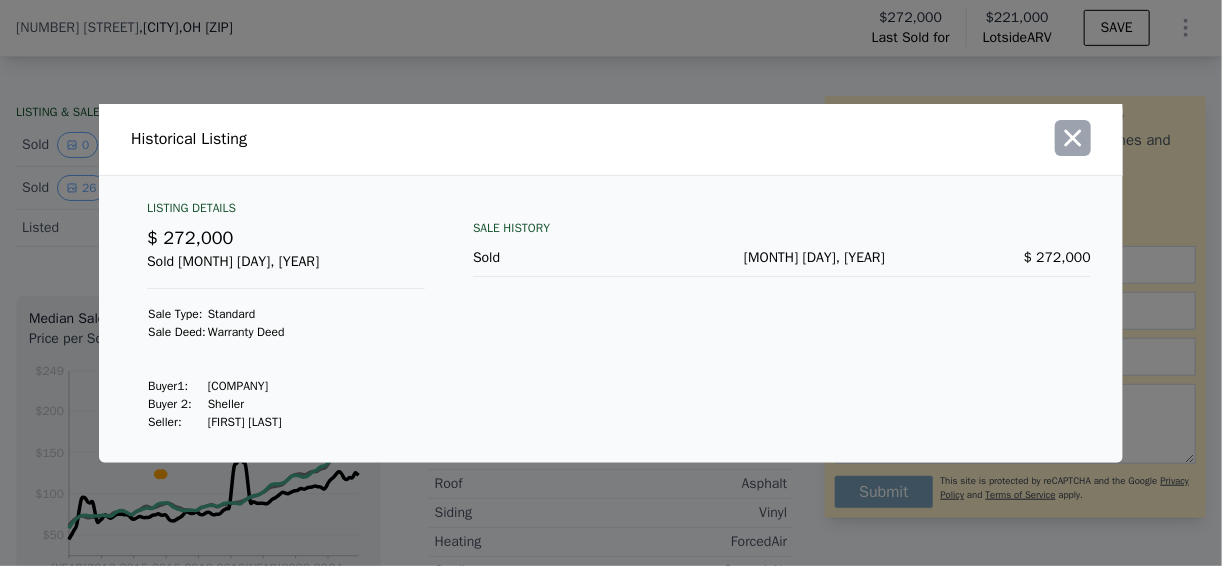 click 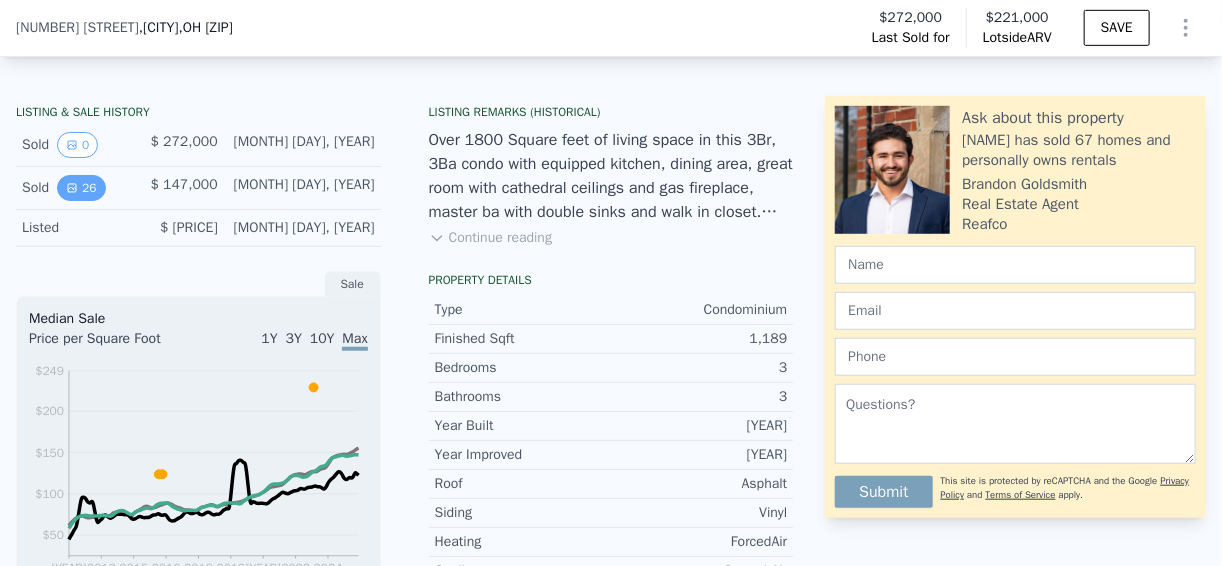click on "26" at bounding box center [81, 188] 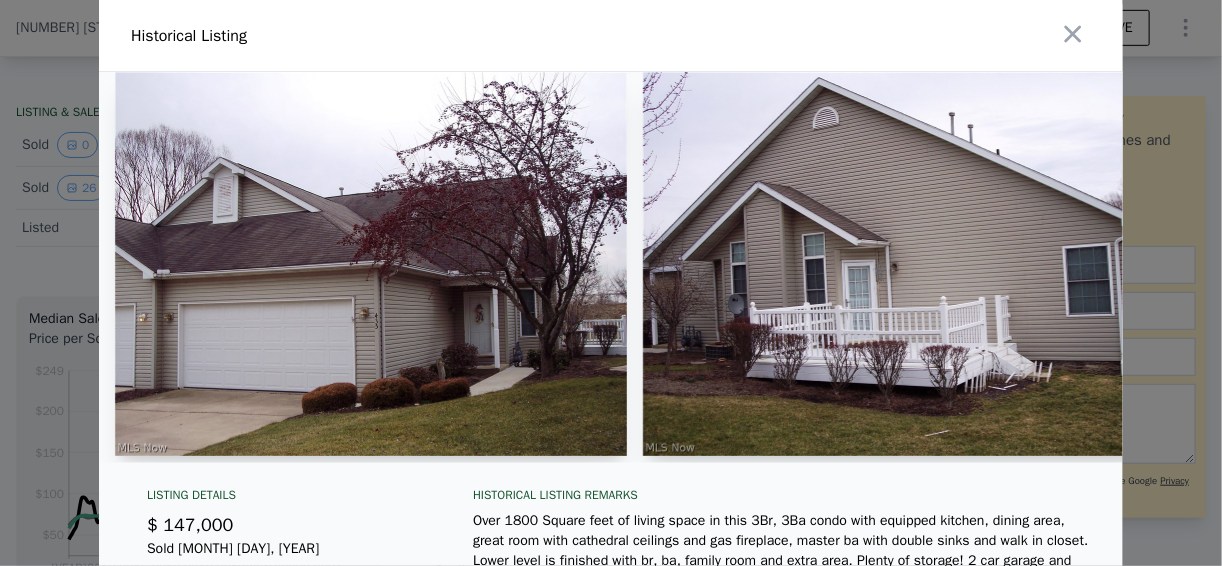 scroll, scrollTop: 160, scrollLeft: 0, axis: vertical 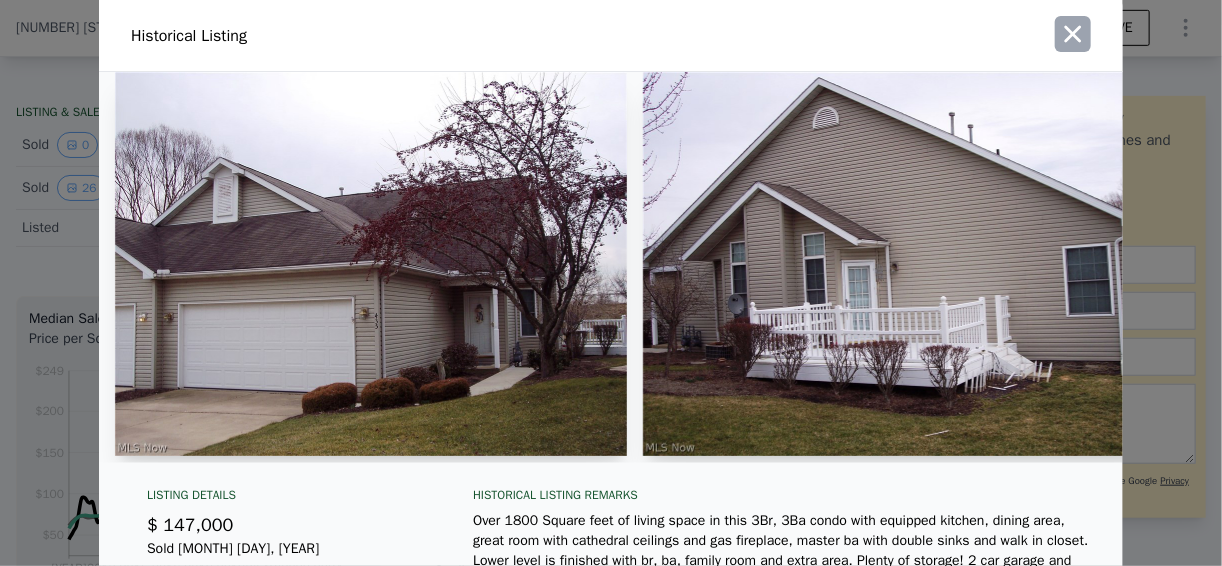 click 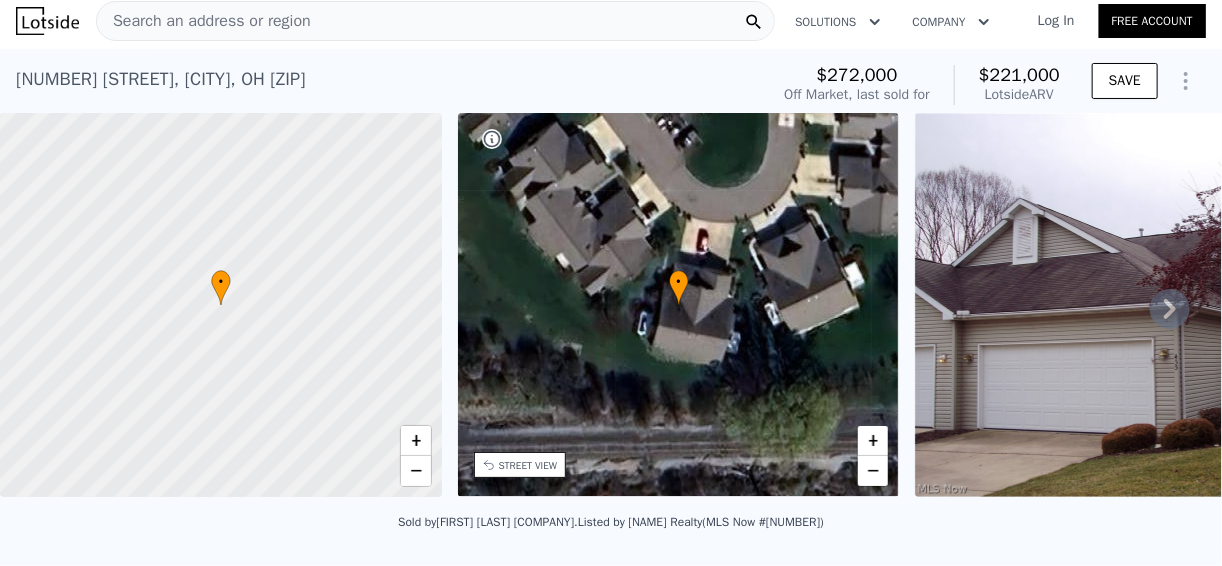 scroll, scrollTop: 0, scrollLeft: 0, axis: both 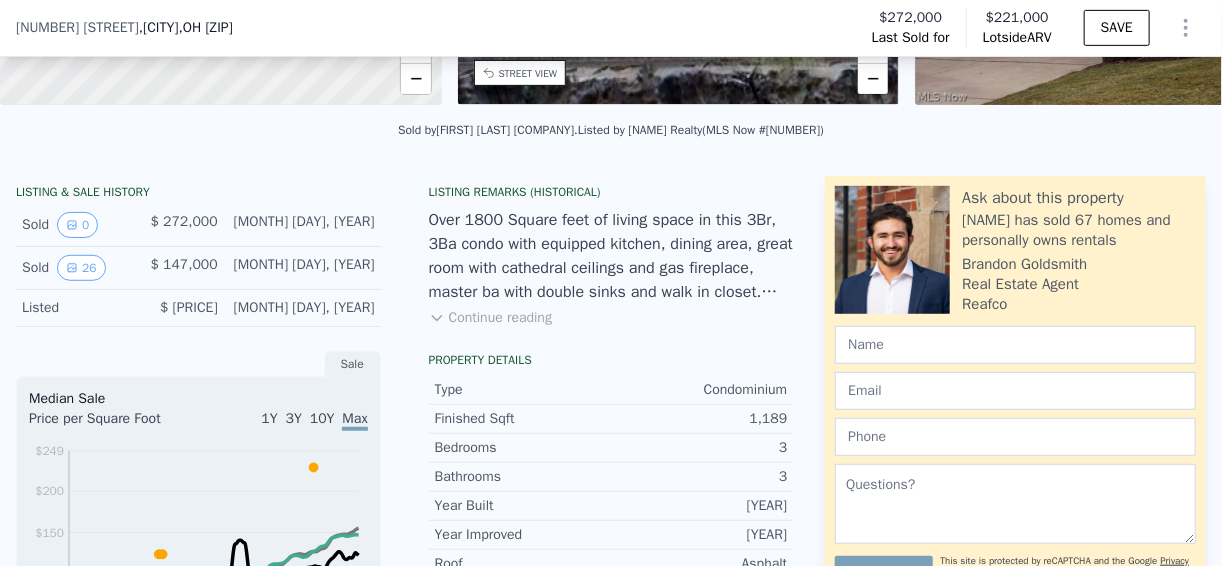 click on "Continue reading" at bounding box center [490, 318] 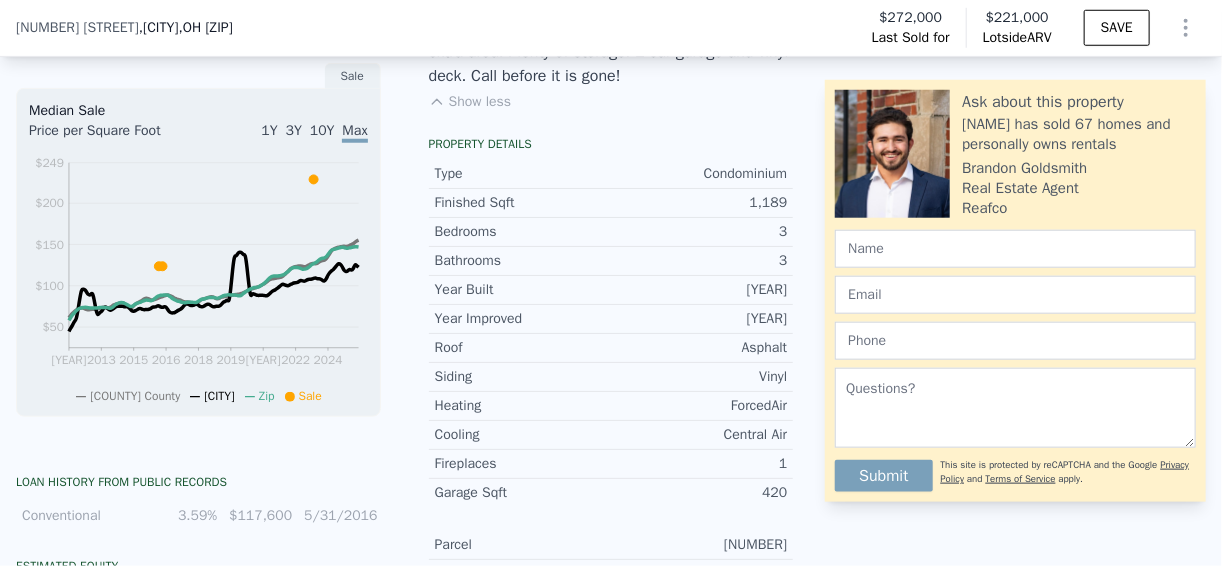 scroll, scrollTop: 472, scrollLeft: 0, axis: vertical 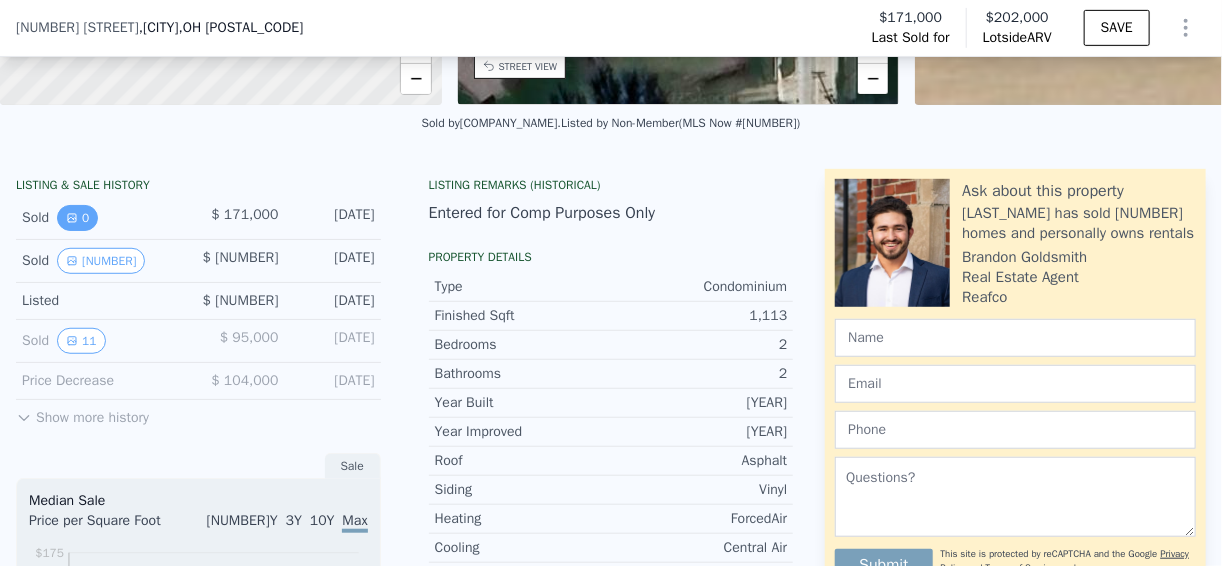 click 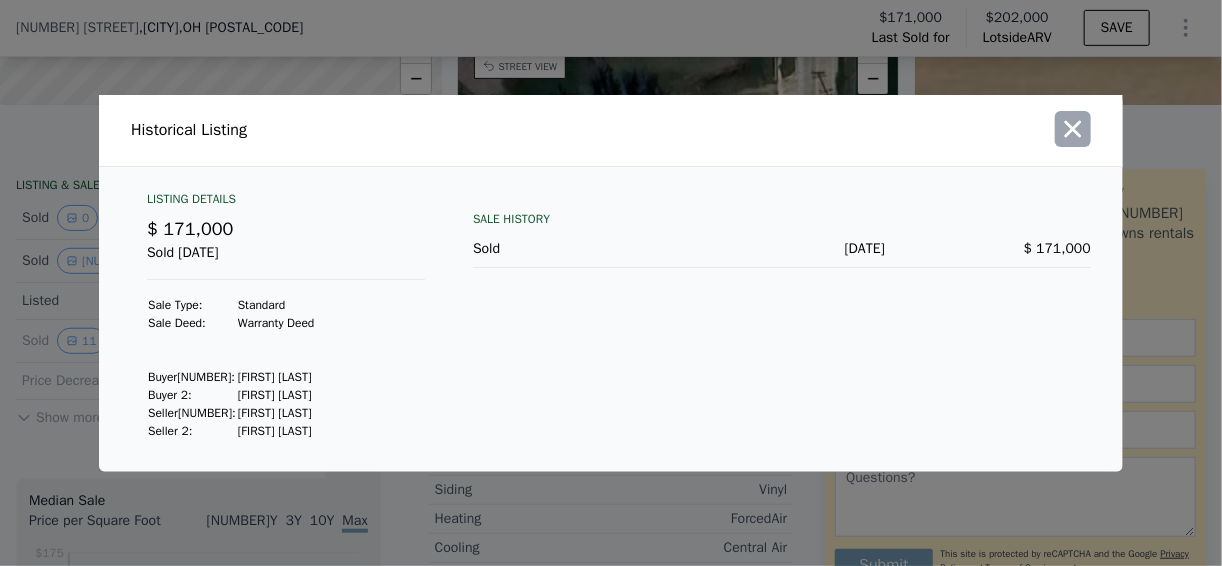 click 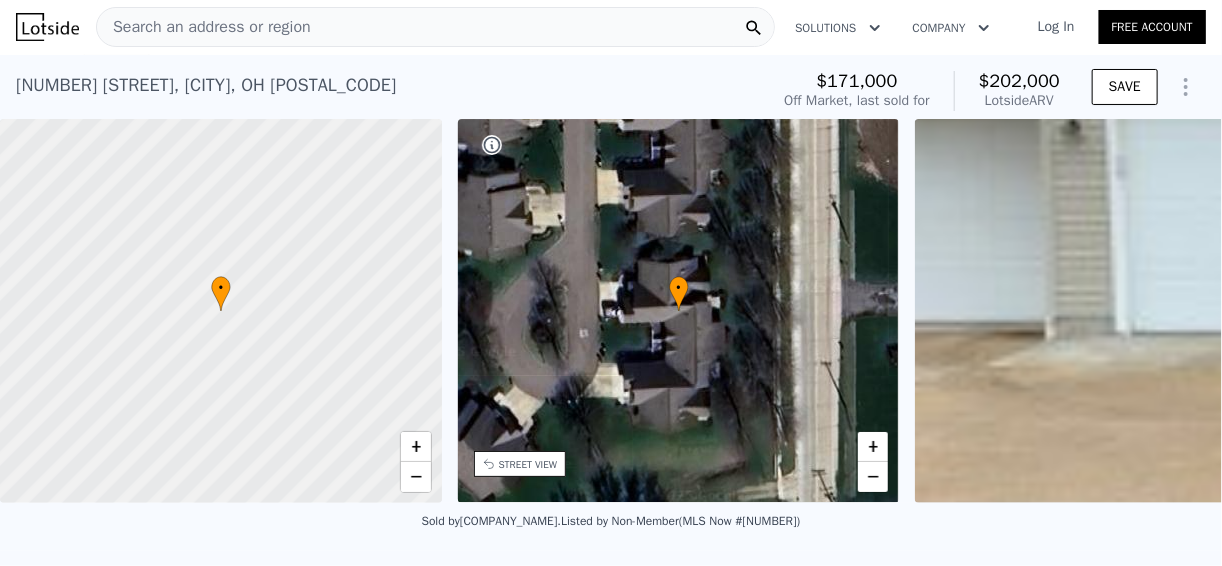 scroll, scrollTop: 0, scrollLeft: 0, axis: both 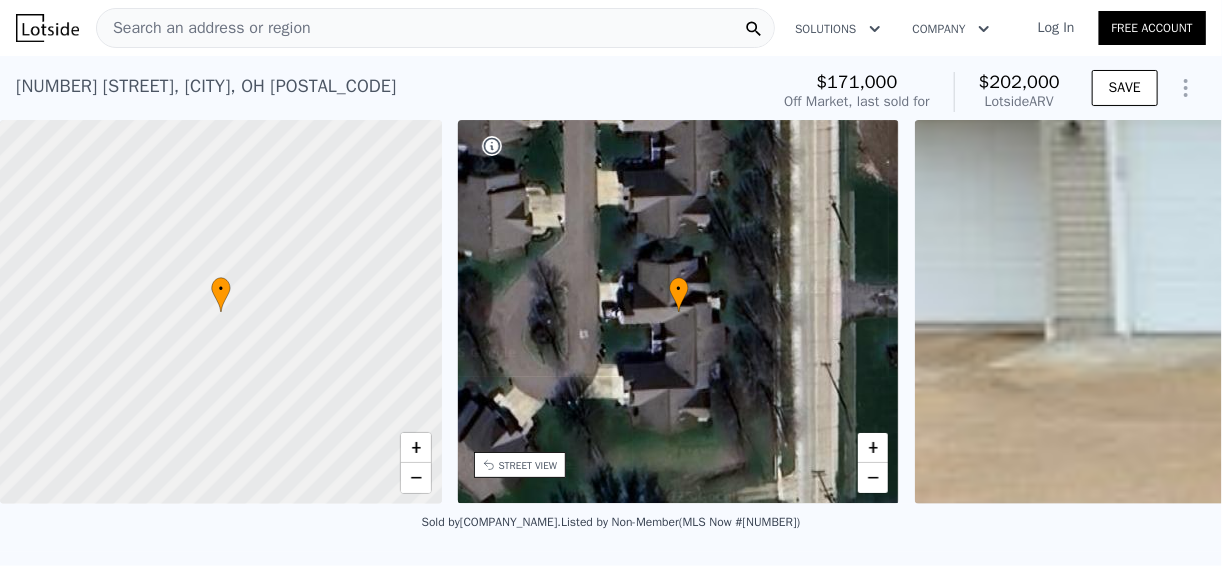 click on "Search an address or region" at bounding box center (204, 28) 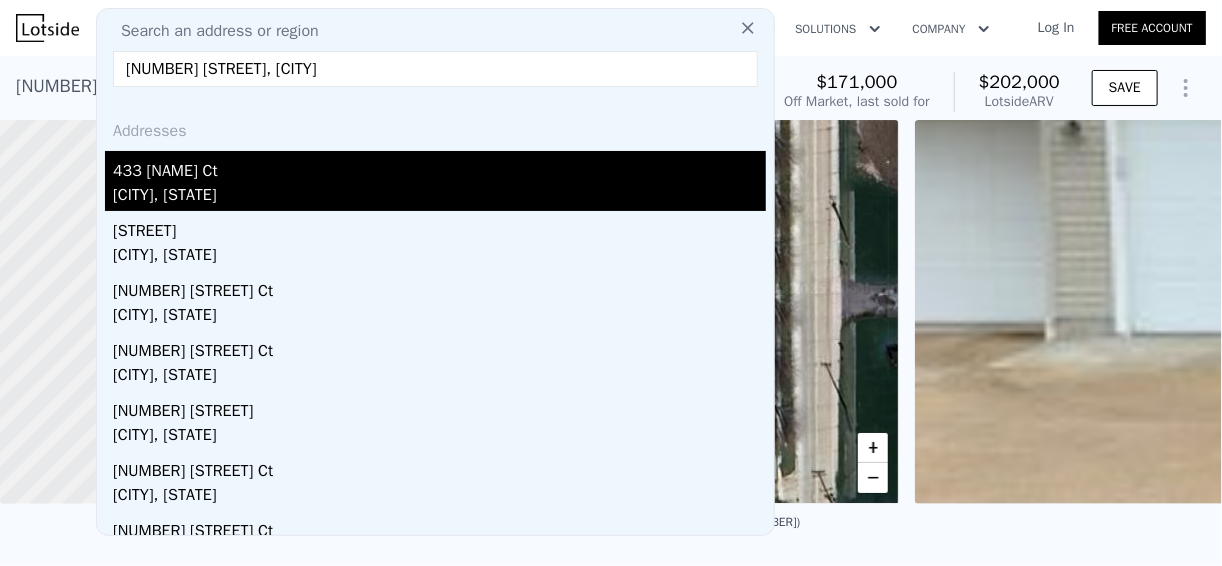 type on "433 brandon, orr" 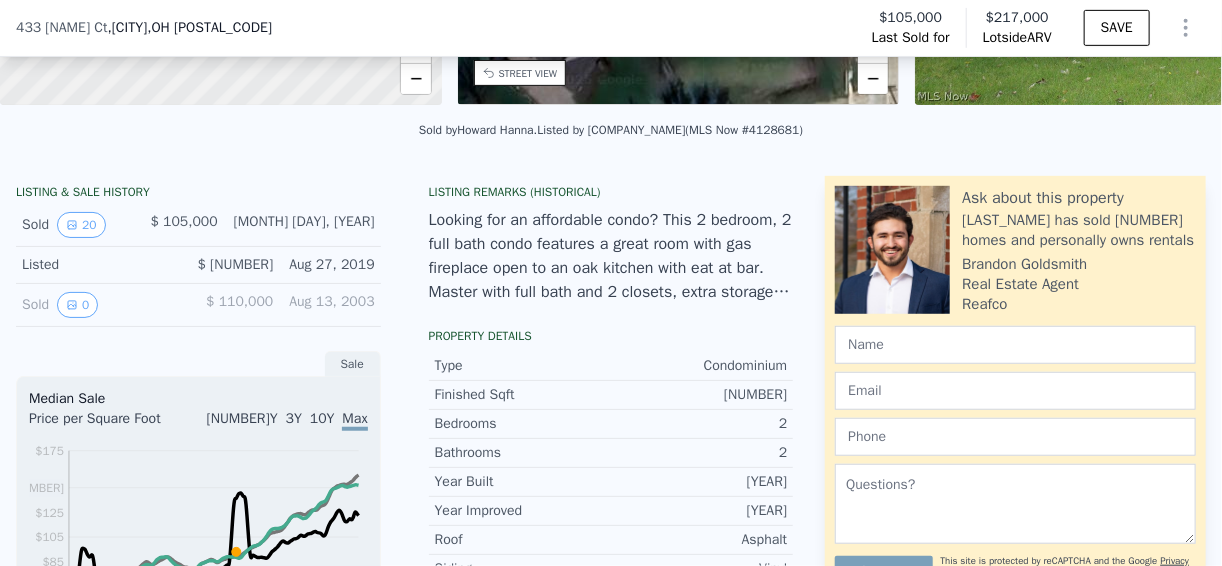 scroll, scrollTop: 392, scrollLeft: 0, axis: vertical 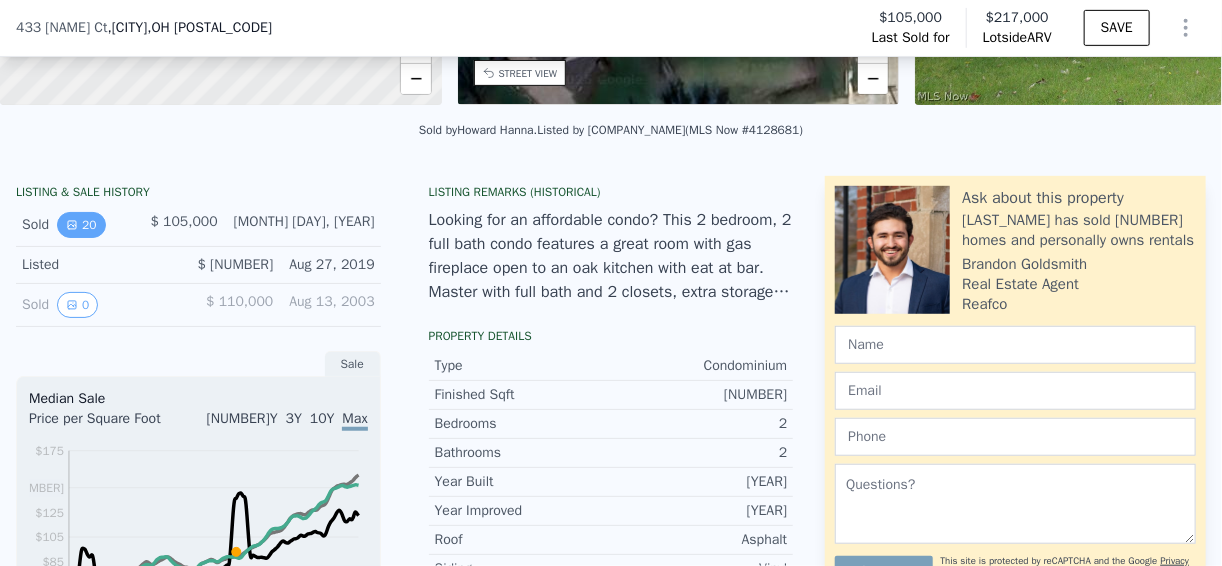 click on "20" at bounding box center [81, 225] 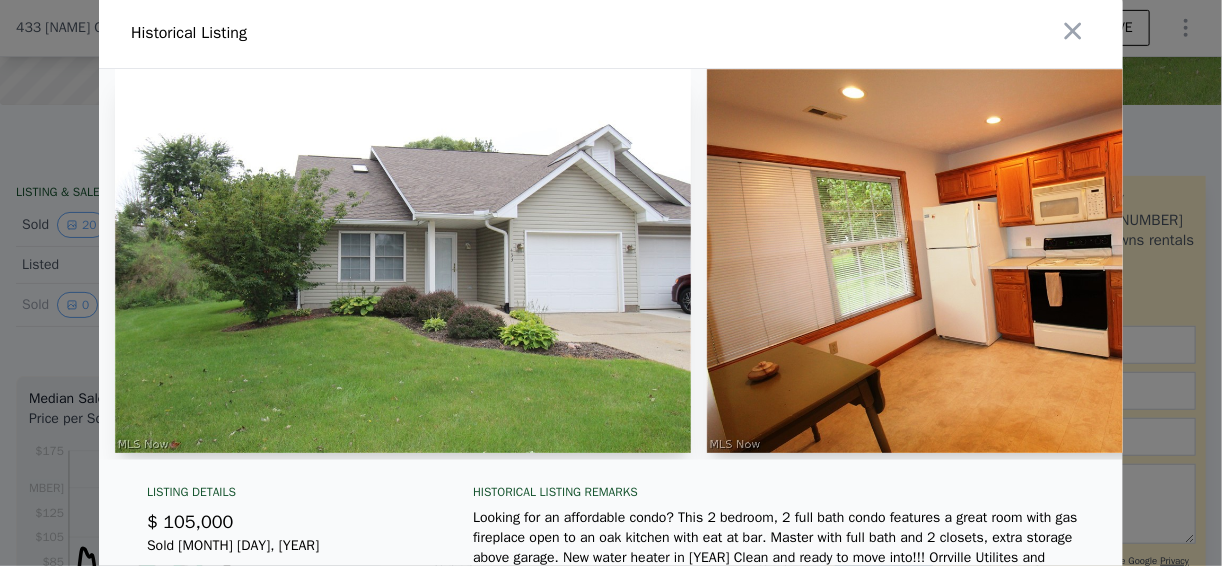 scroll, scrollTop: 0, scrollLeft: 0, axis: both 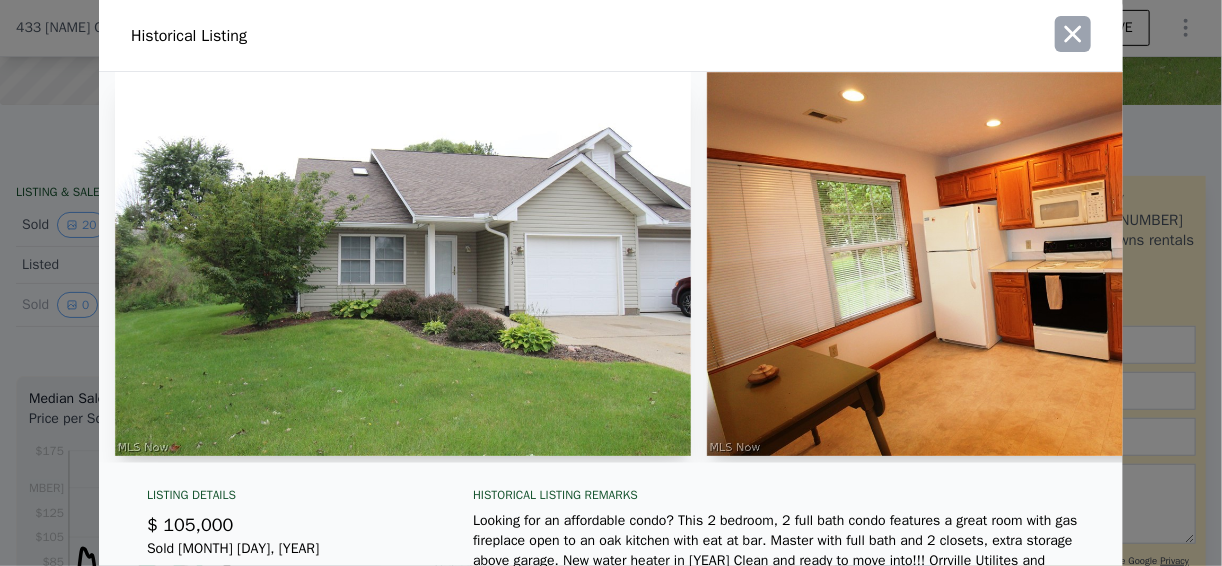 click 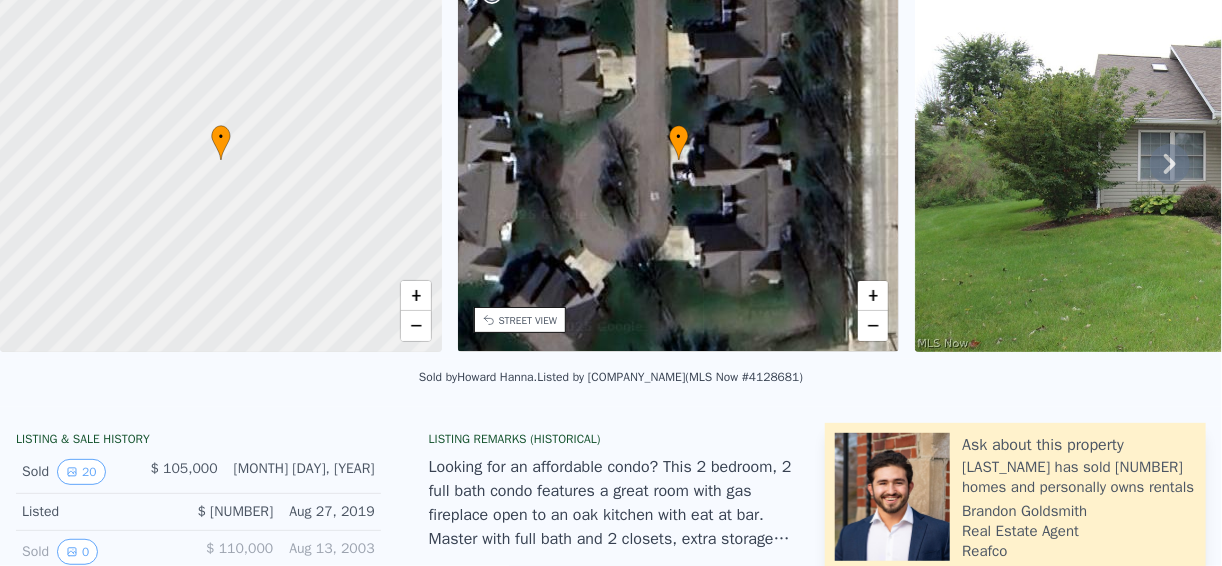 scroll, scrollTop: 0, scrollLeft: 0, axis: both 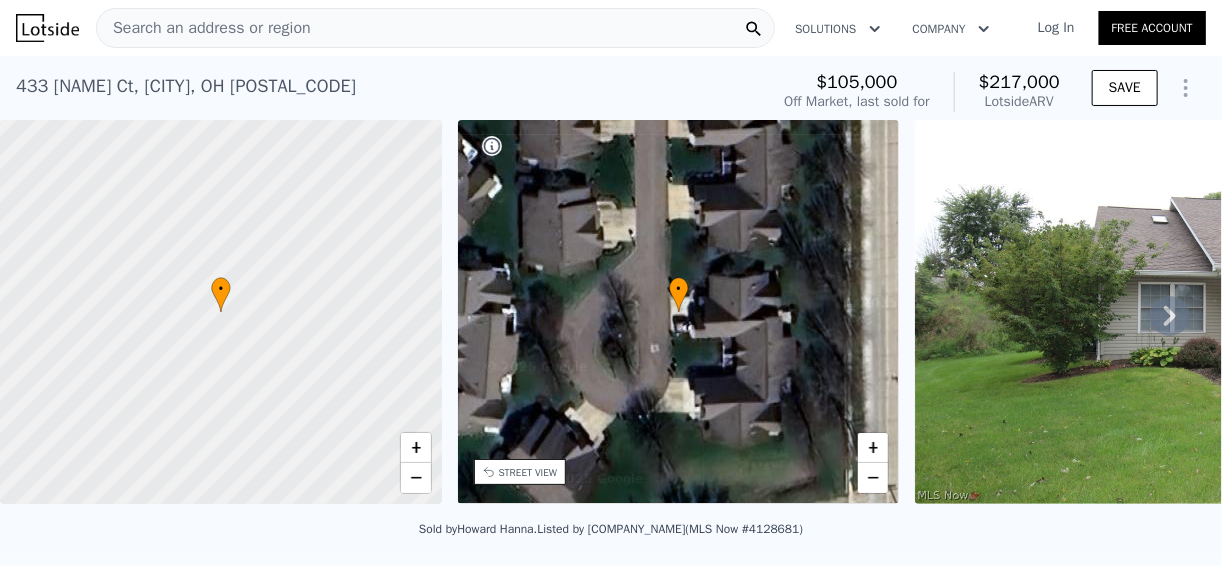 click on "Search an address or region" at bounding box center (435, 28) 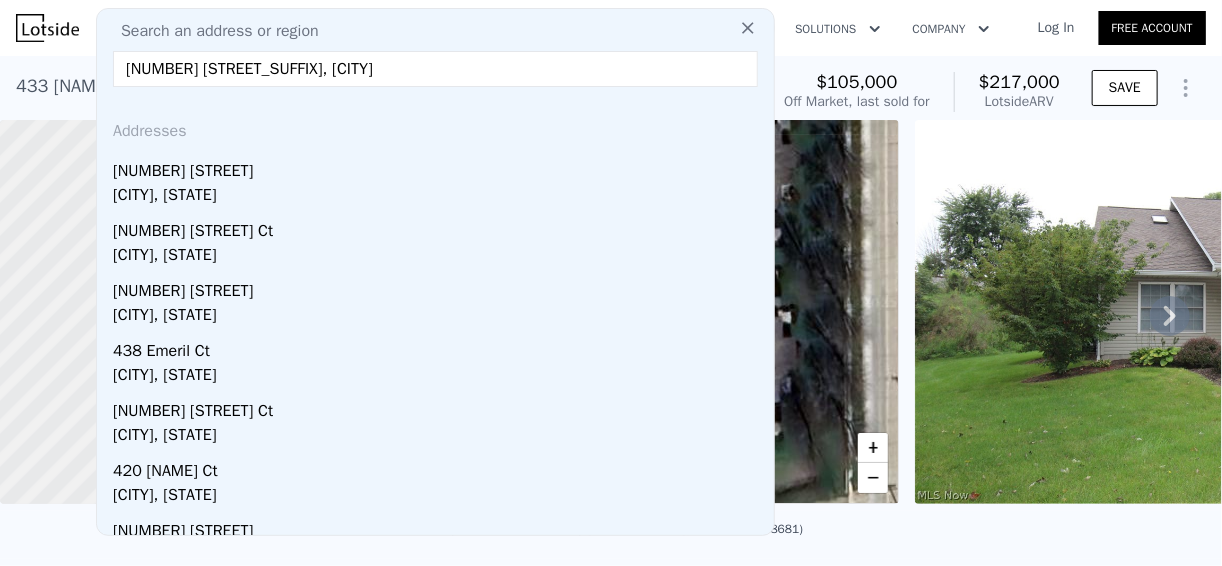 type on "426 emeril, orr" 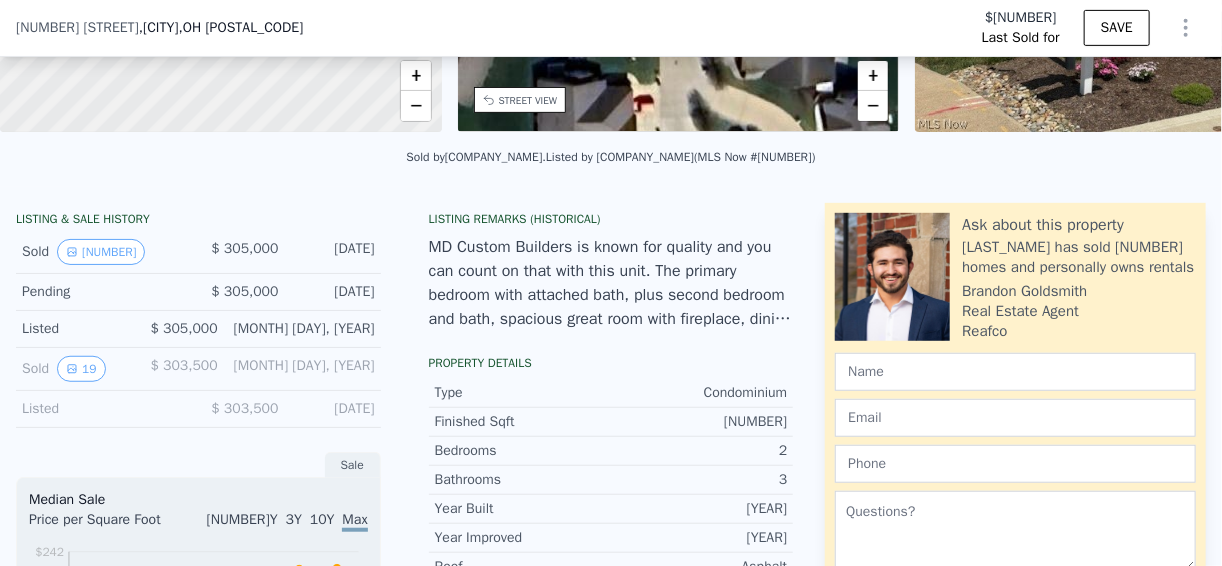 scroll, scrollTop: 392, scrollLeft: 0, axis: vertical 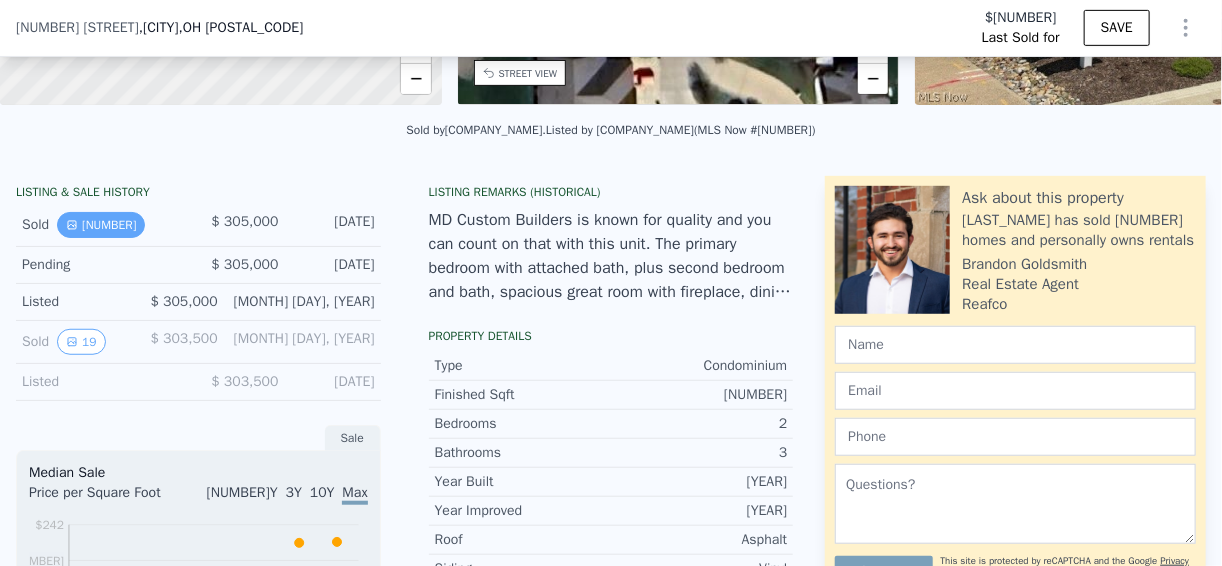 click 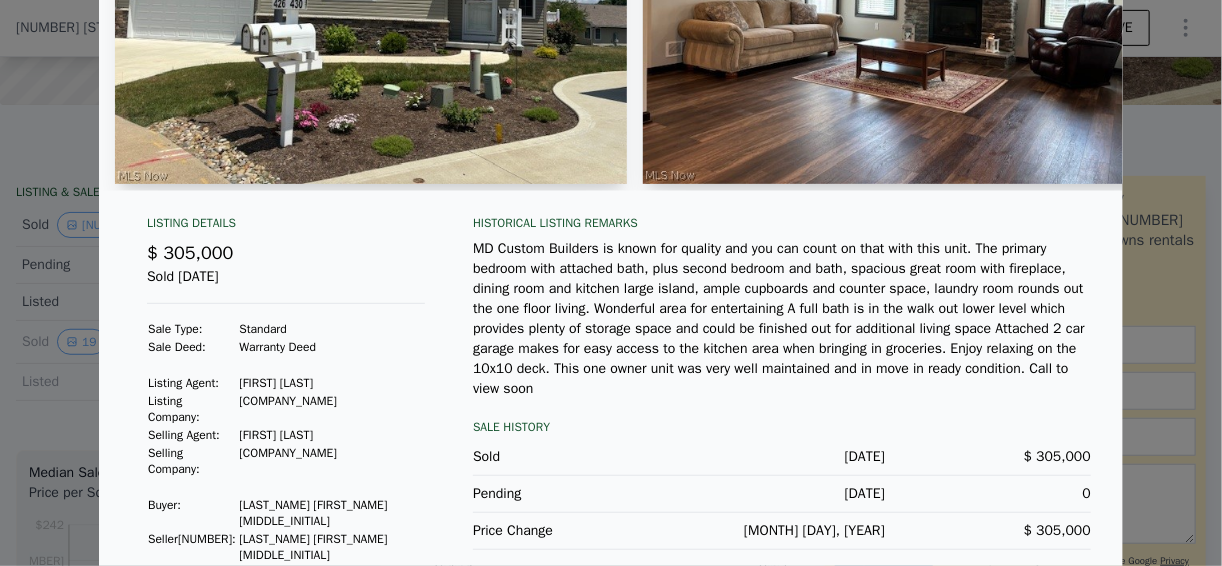 scroll, scrollTop: 275, scrollLeft: 0, axis: vertical 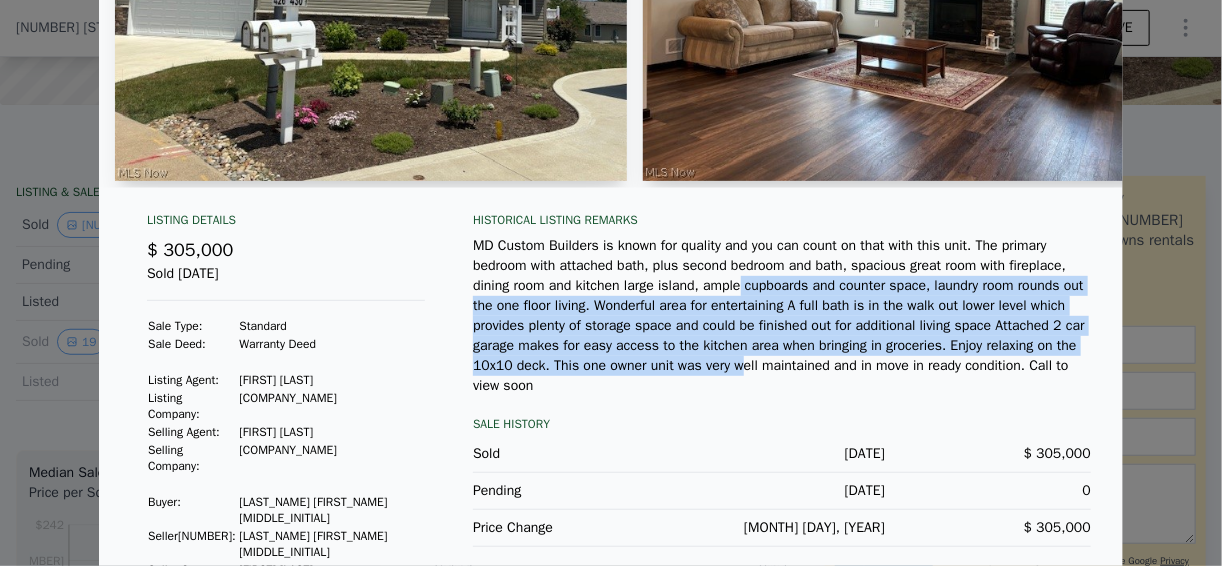 drag, startPoint x: 609, startPoint y: 298, endPoint x: 1077, endPoint y: 357, distance: 471.70435 